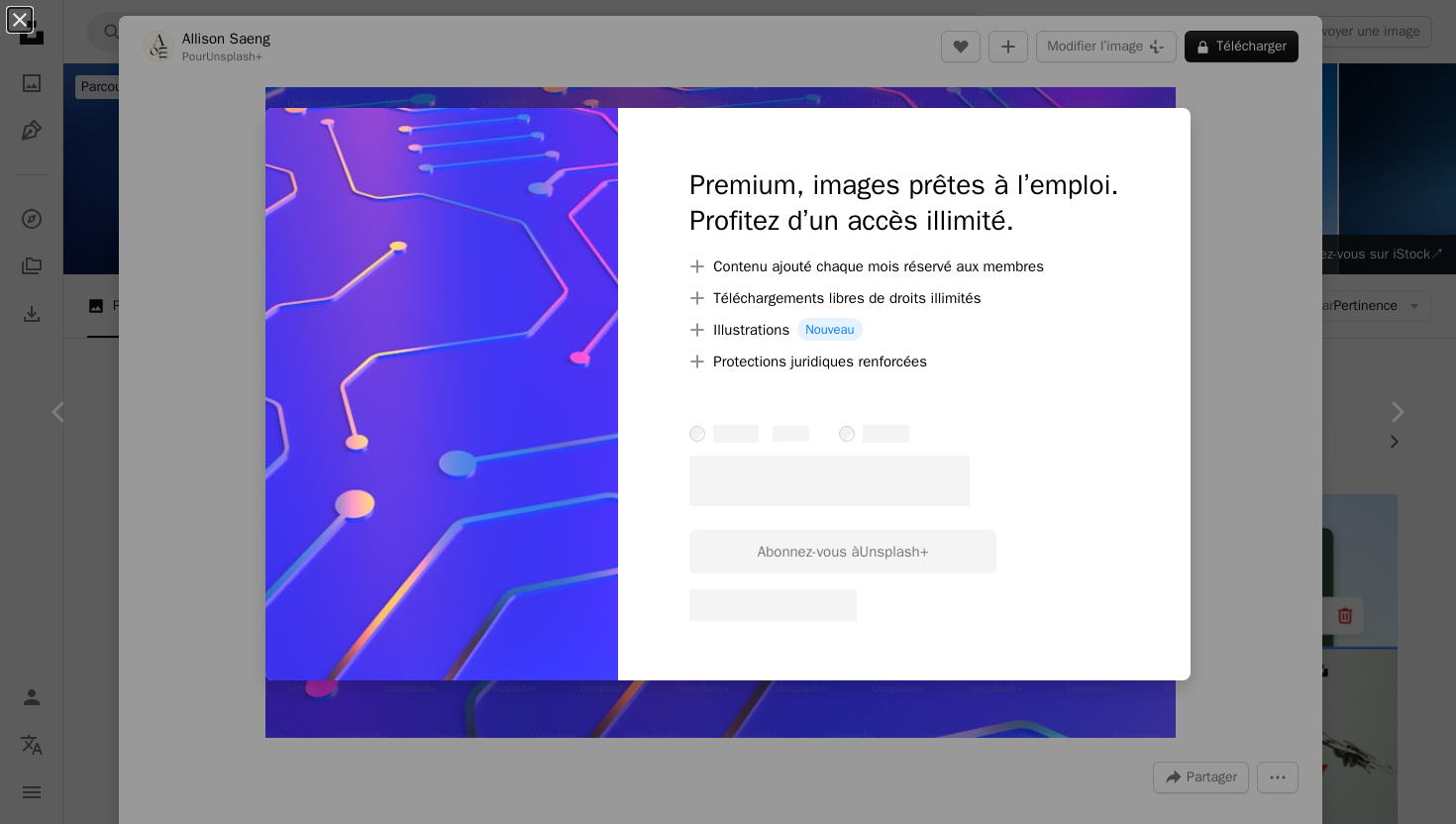 scroll, scrollTop: 1439, scrollLeft: 0, axis: vertical 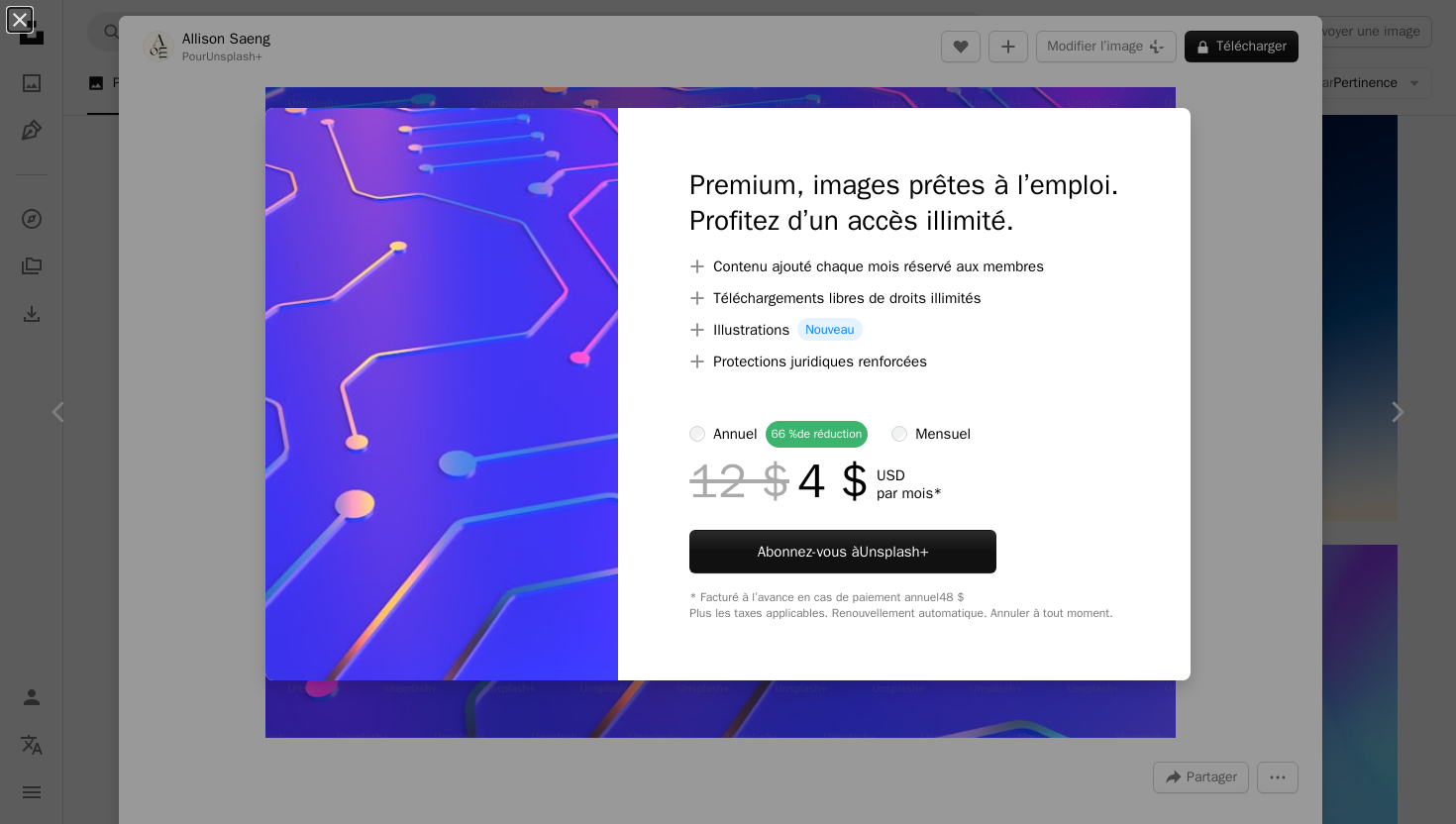 click on "An X shape Premium, images prêtes à l’emploi. Profitez d’un accès illimité. A plus sign Contenu ajouté chaque mois réservé aux membres A plus sign Téléchargements libres de droits illimités A plus sign Illustrations  Nouveau A plus sign Protections juridiques renforcées annuel 66 %  de réduction mensuel 12 $   4 $ USD par mois * Abonnez-vous à  Unsplash+ * Facturé à l’avance en cas de paiement annuel  48 $ Plus les taxes applicables. Renouvellement automatique. Annuler à tout moment." at bounding box center [728, 412] 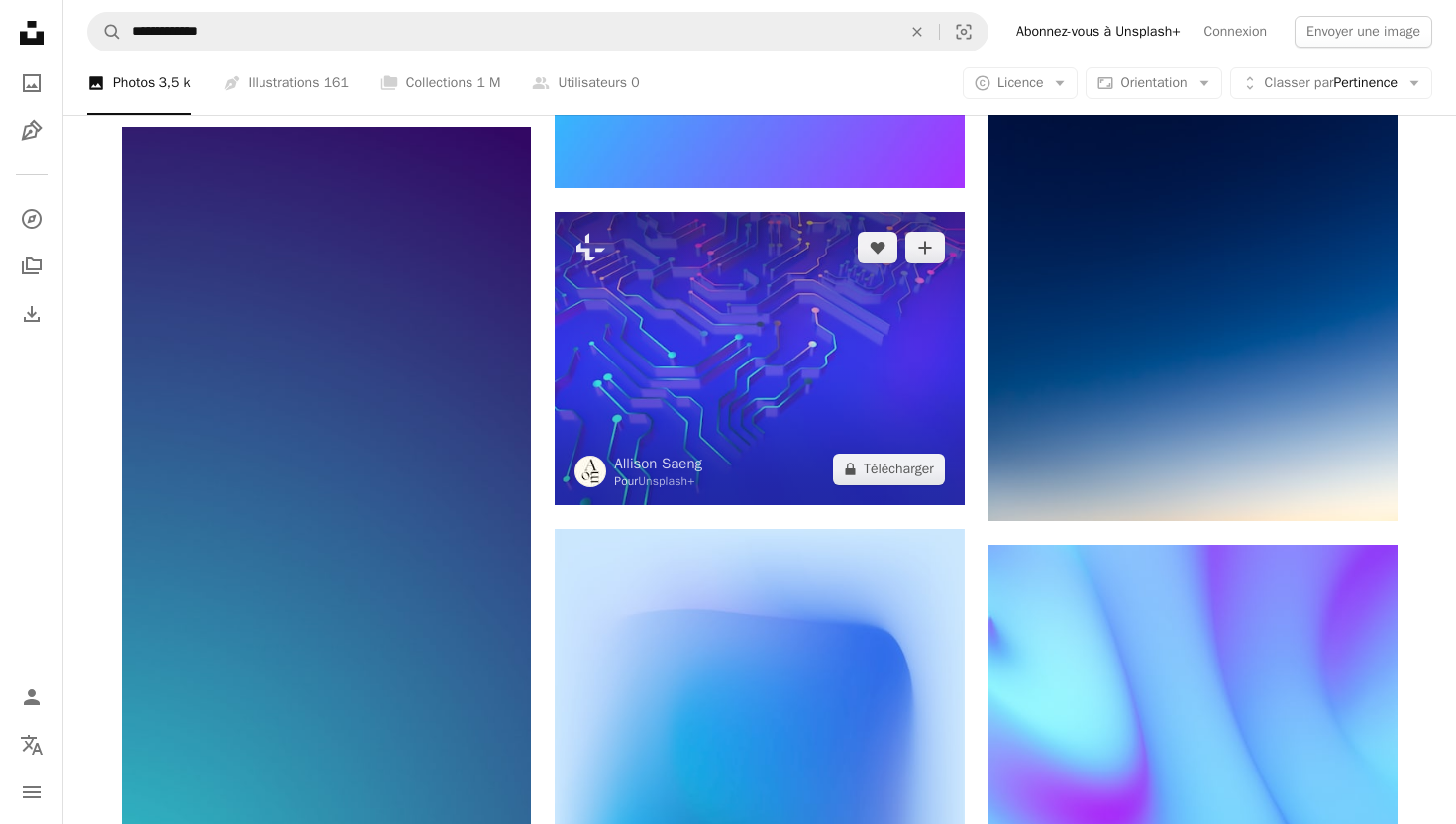 click at bounding box center (759, 358) 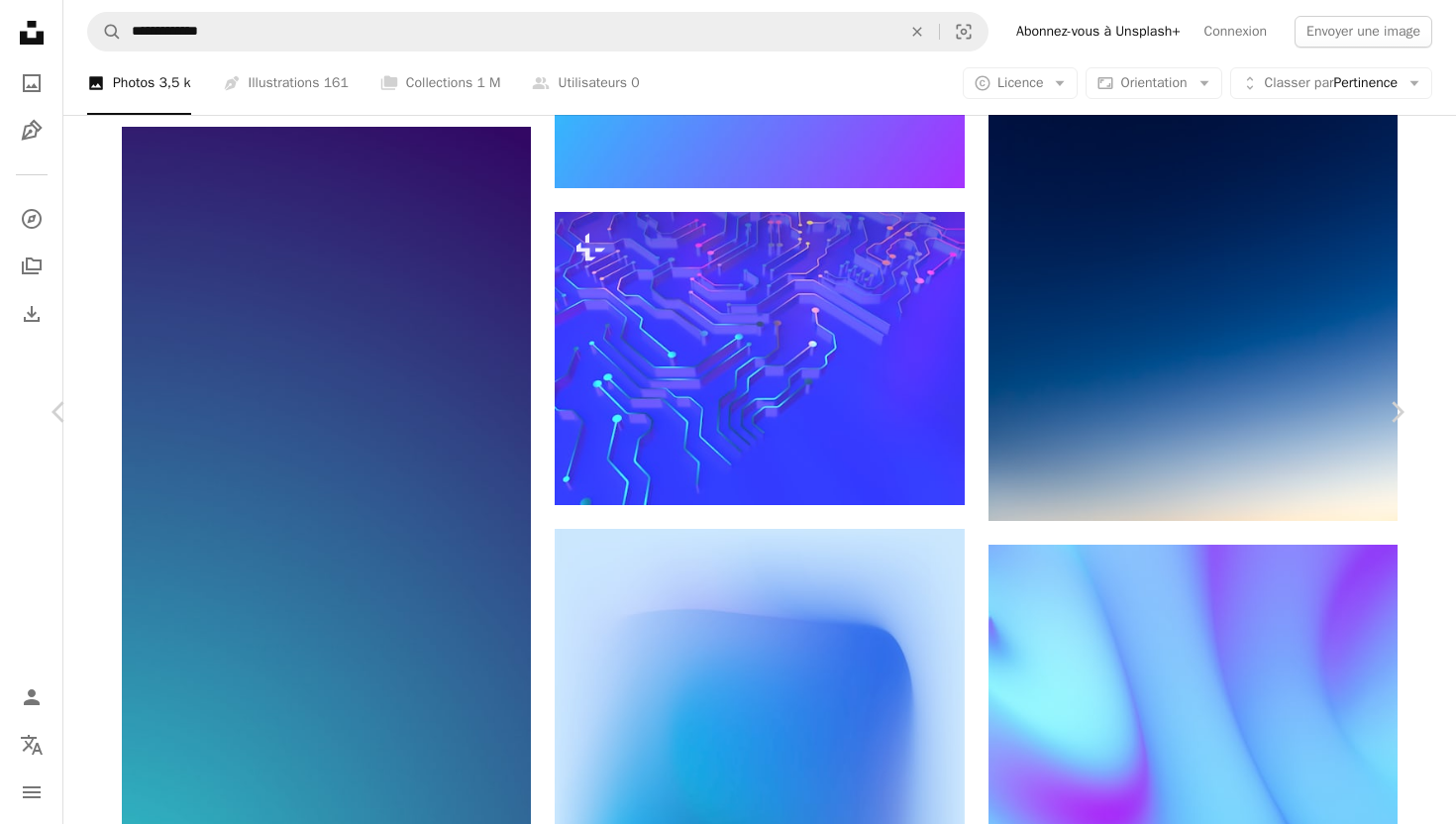 click on "A lock   Télécharger" at bounding box center [1241, 3392] 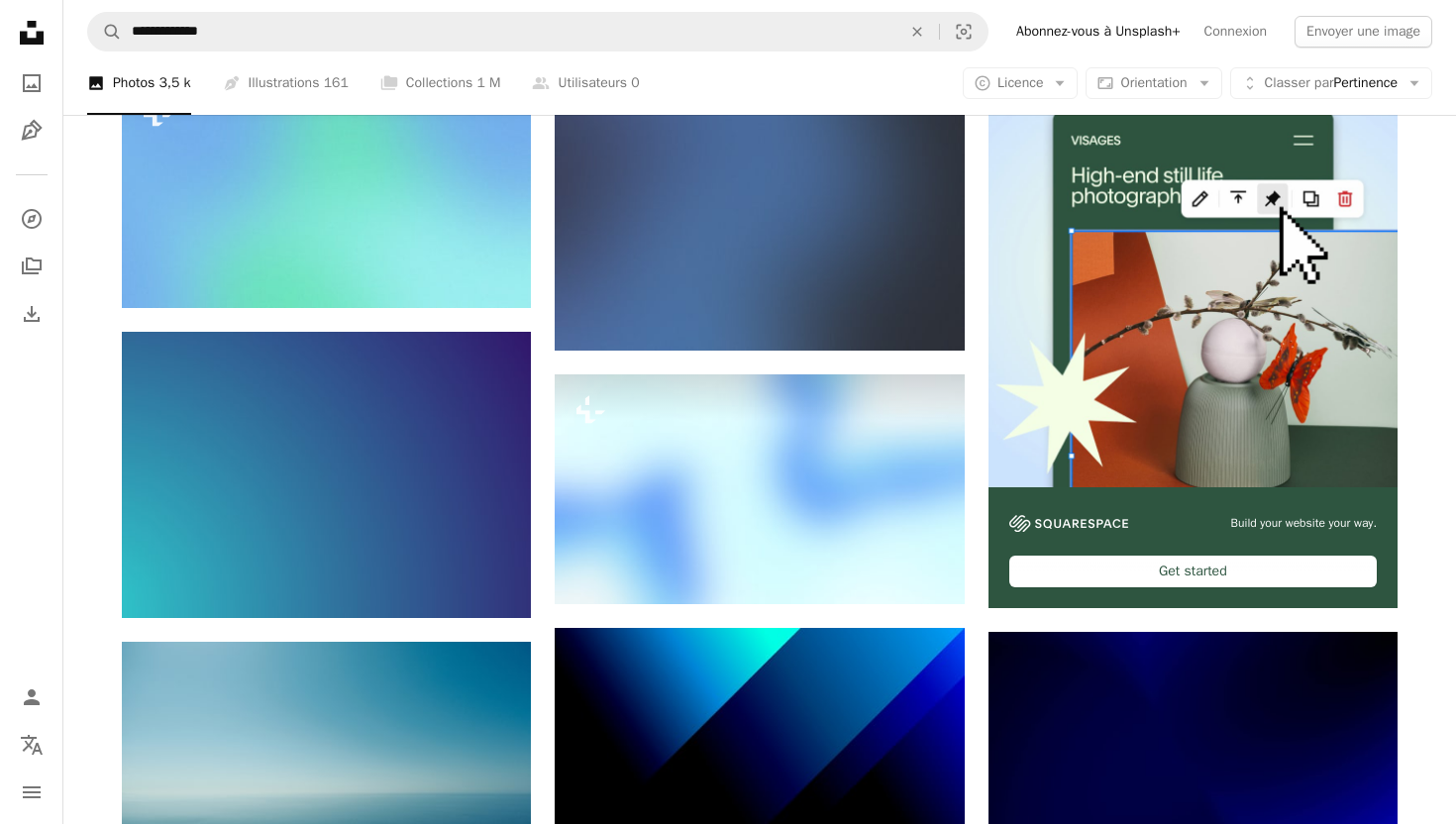 scroll, scrollTop: 0, scrollLeft: 0, axis: both 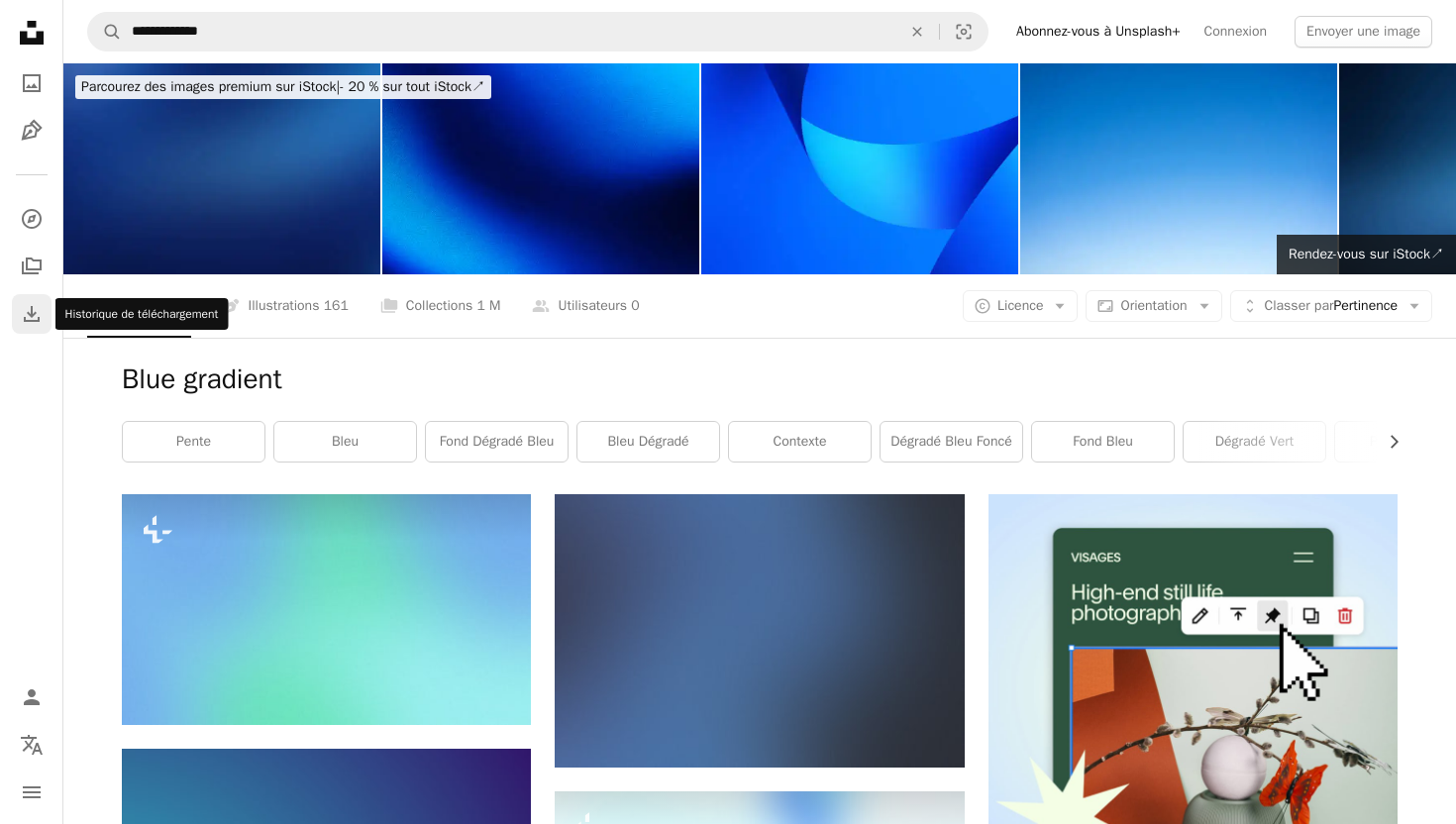 click on "Download" 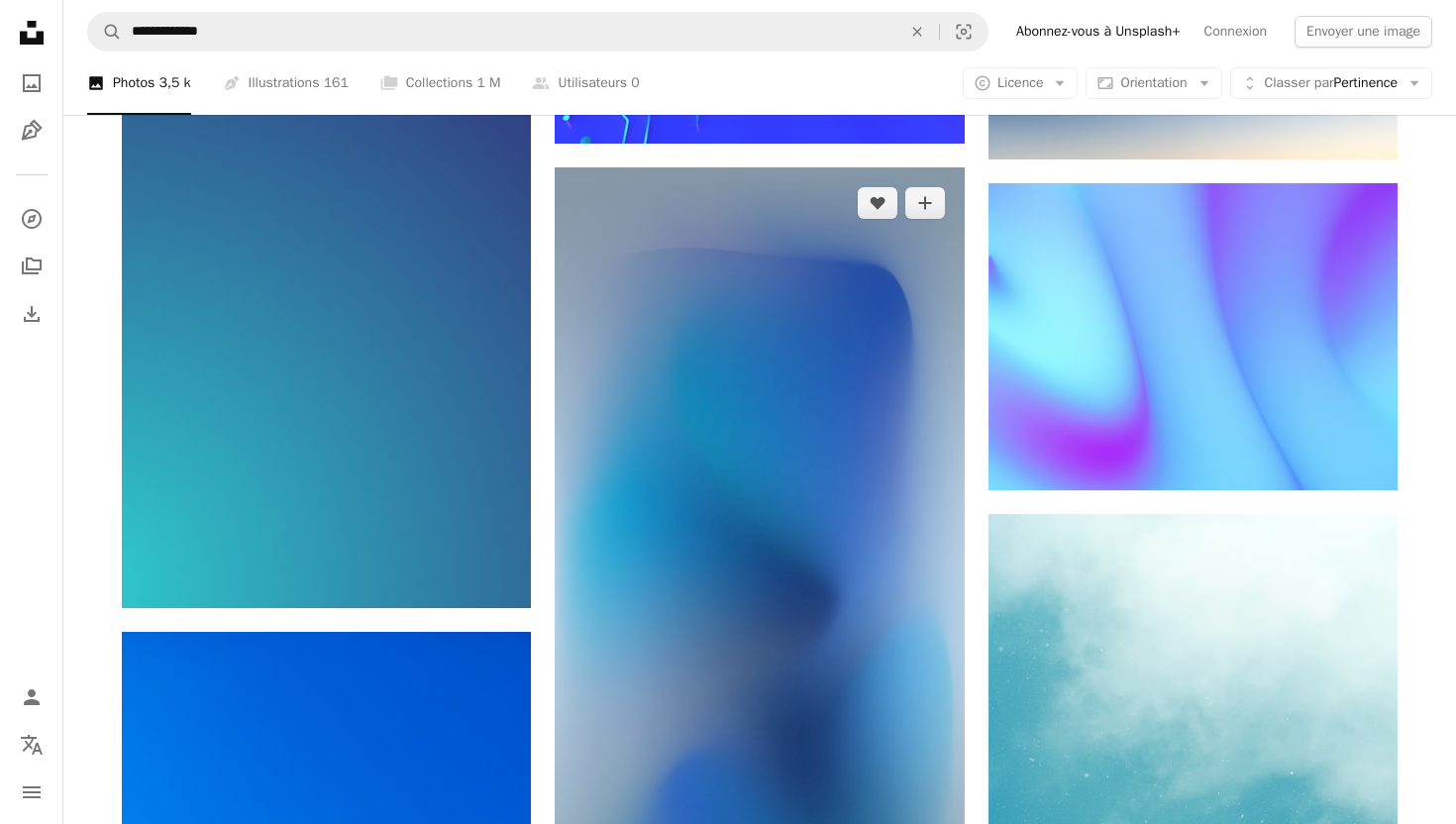 scroll, scrollTop: 1815, scrollLeft: 0, axis: vertical 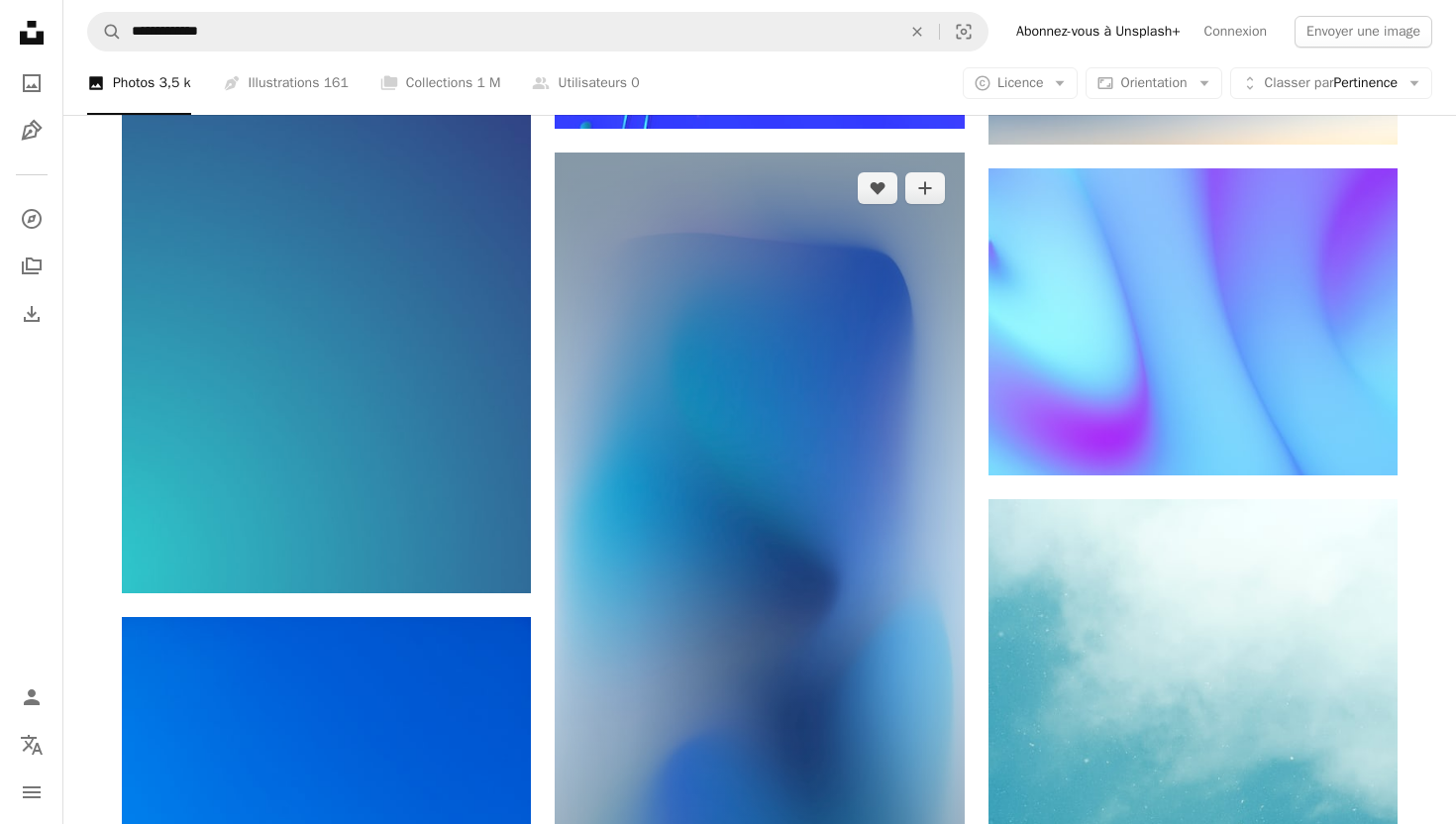 click at bounding box center [759, 595] 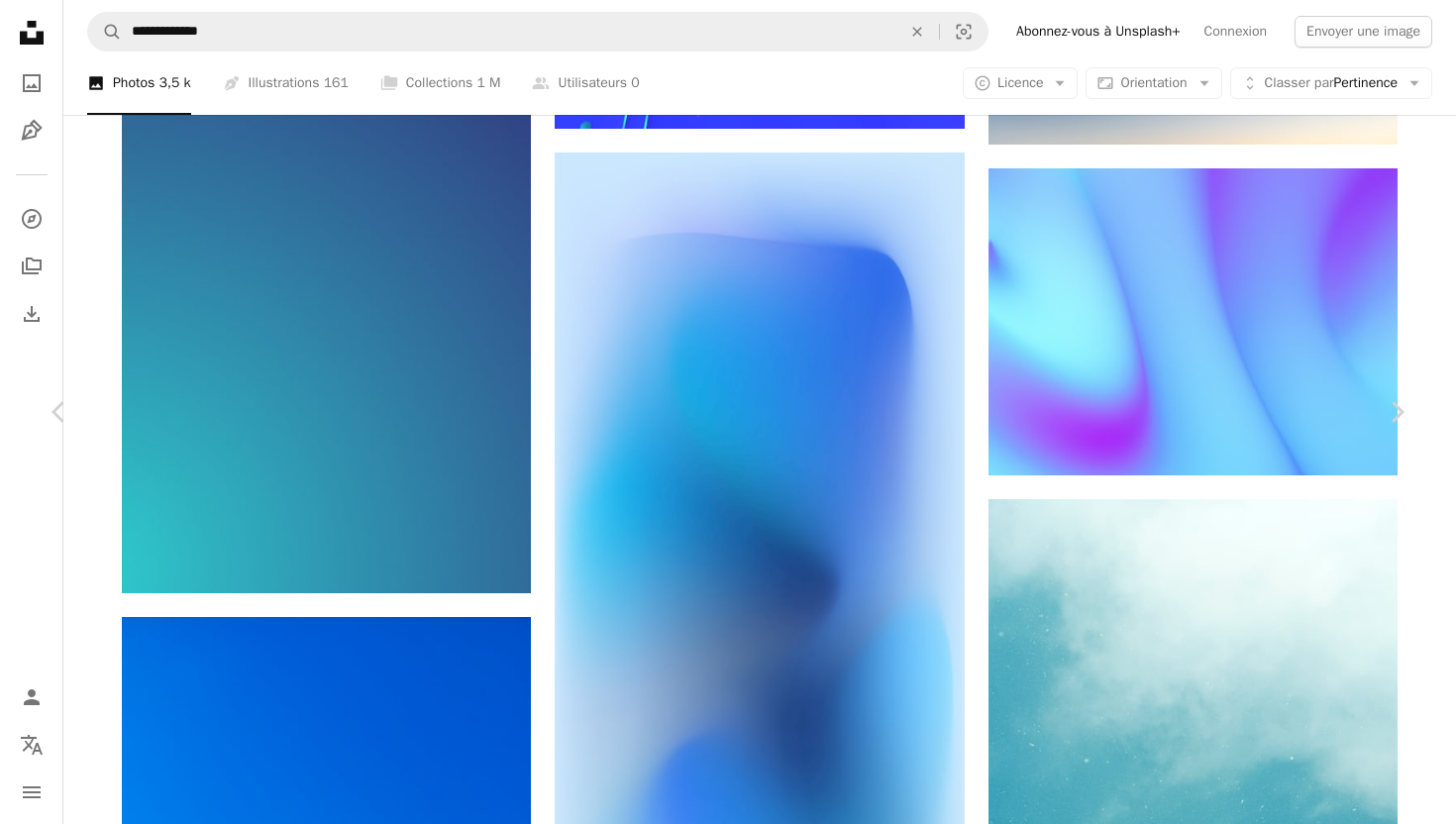 click on "Zoom in" at bounding box center [720, 6873] 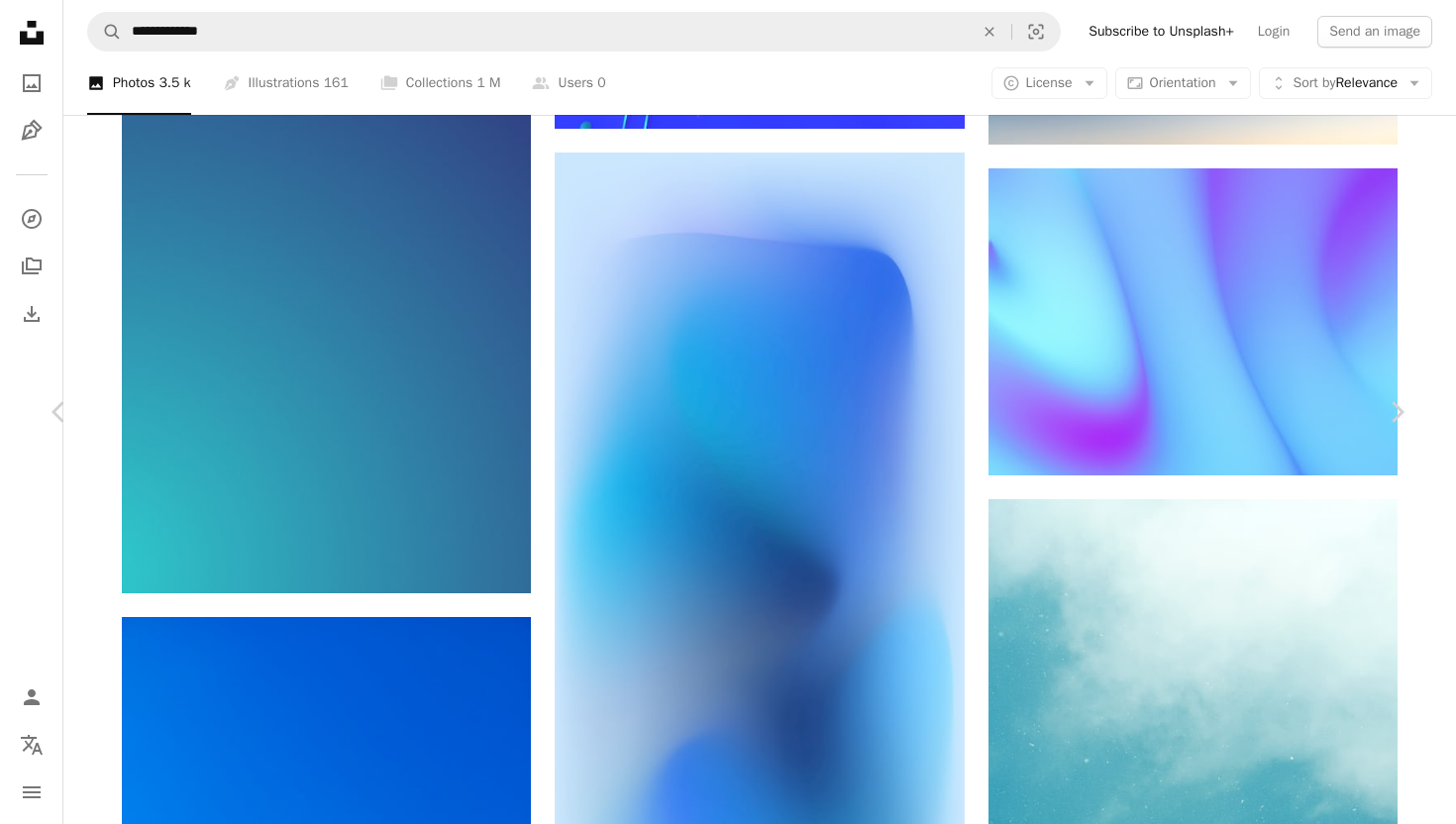 scroll, scrollTop: 1592, scrollLeft: 0, axis: vertical 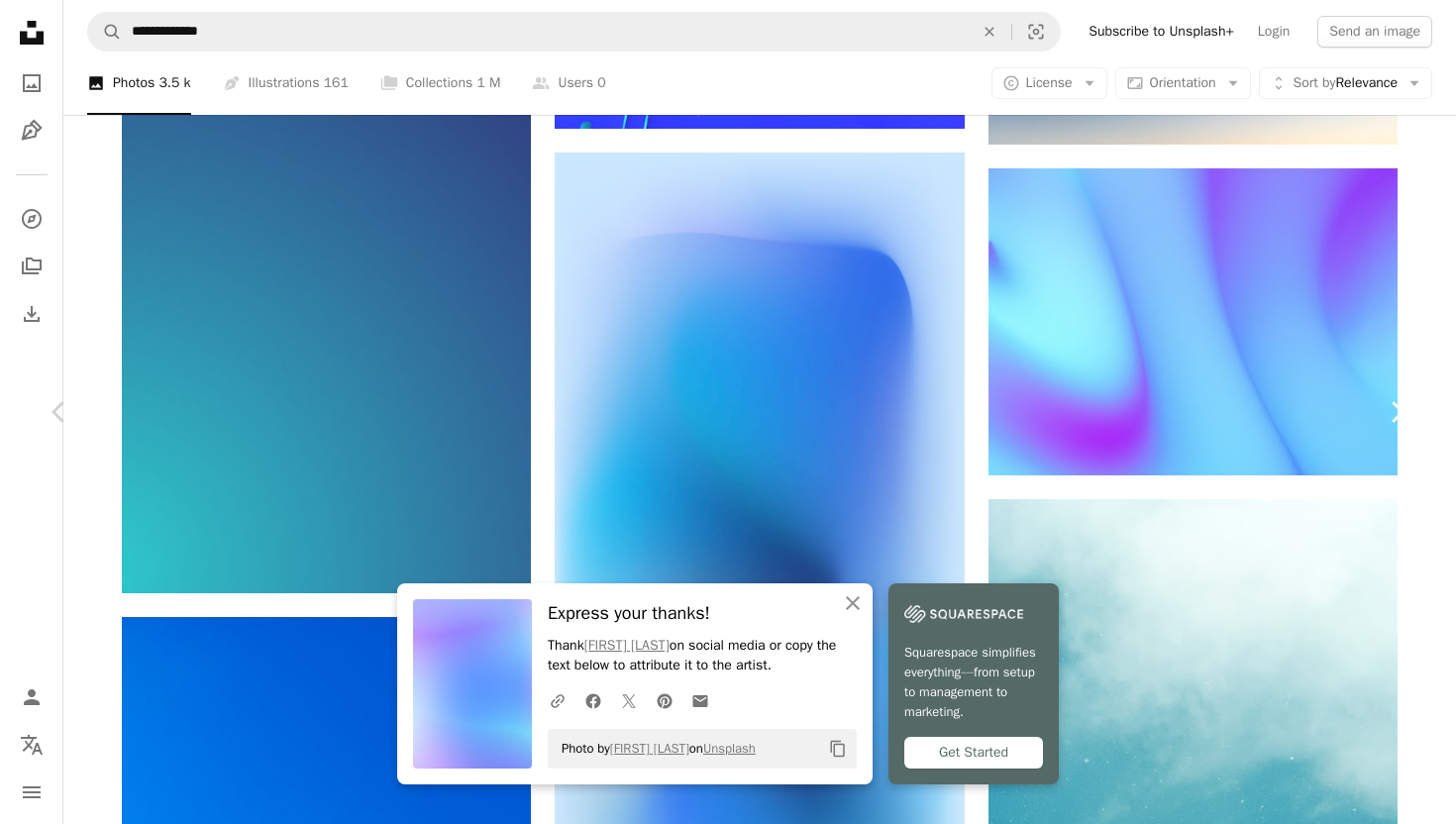 click on "Chevron right" at bounding box center (1397, 412) 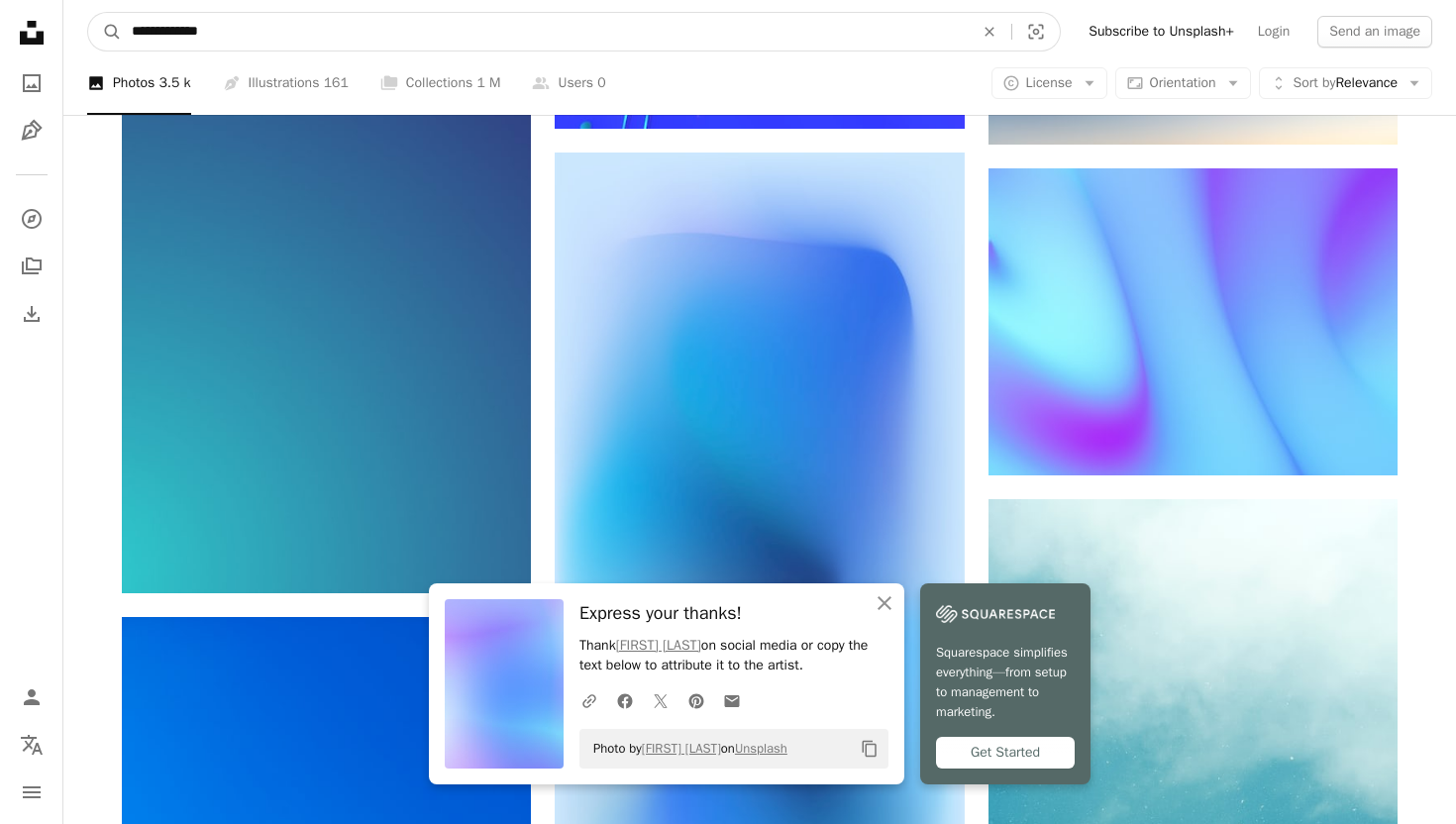 click on "**********" at bounding box center (545, 32) 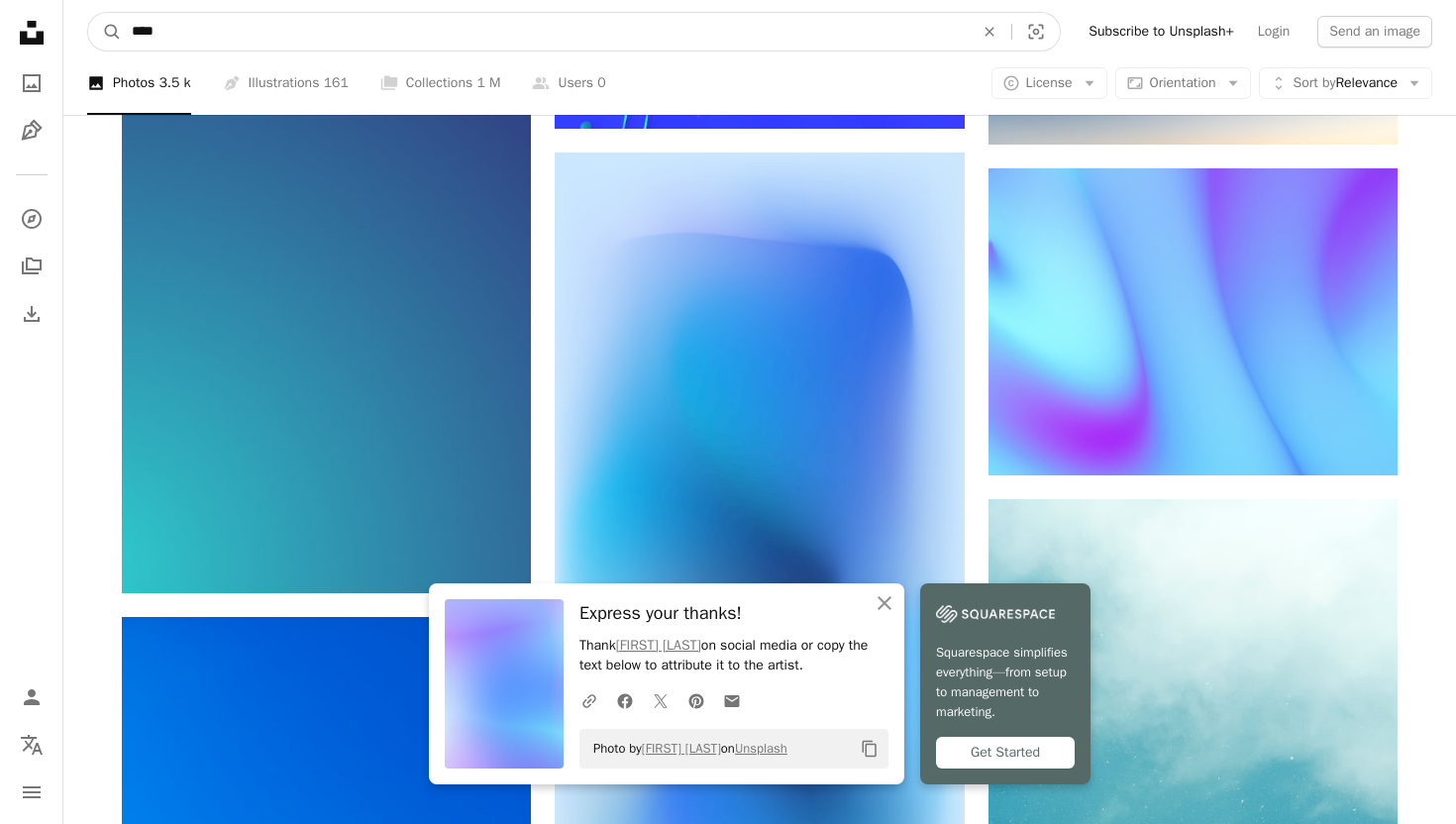 type on "****" 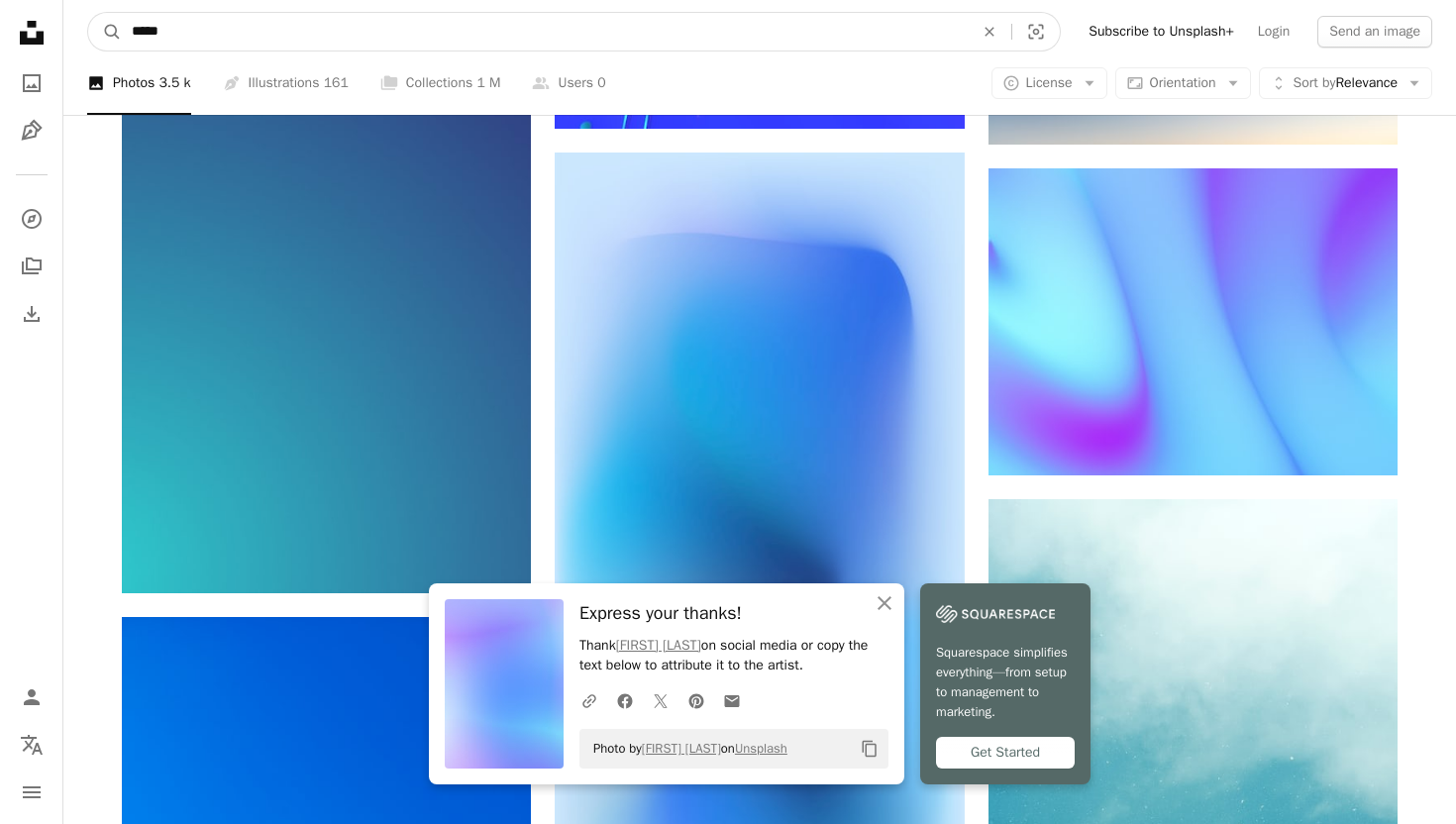 click on "A magnifying glass" at bounding box center [105, 32] 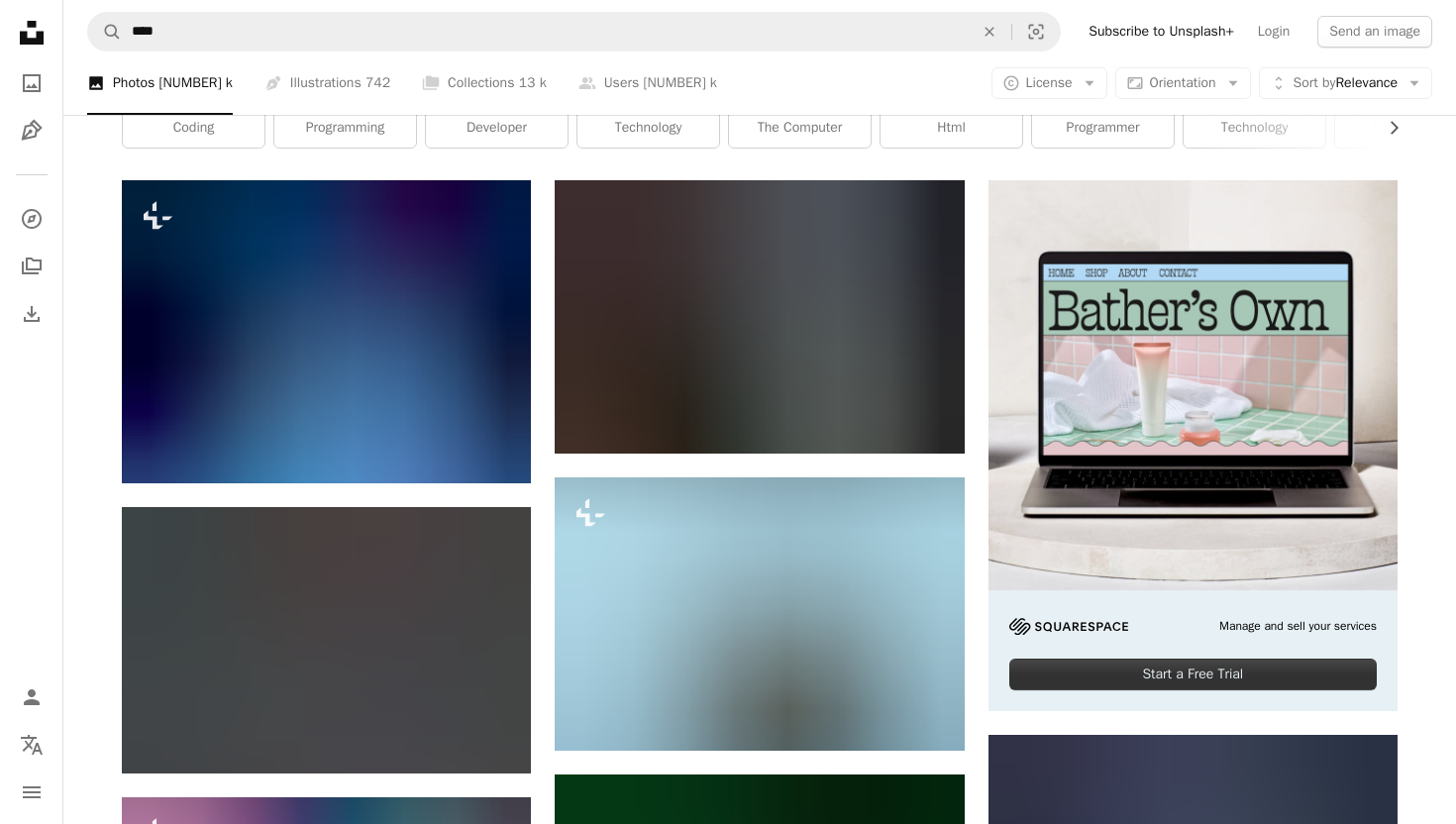 scroll, scrollTop: 600, scrollLeft: 0, axis: vertical 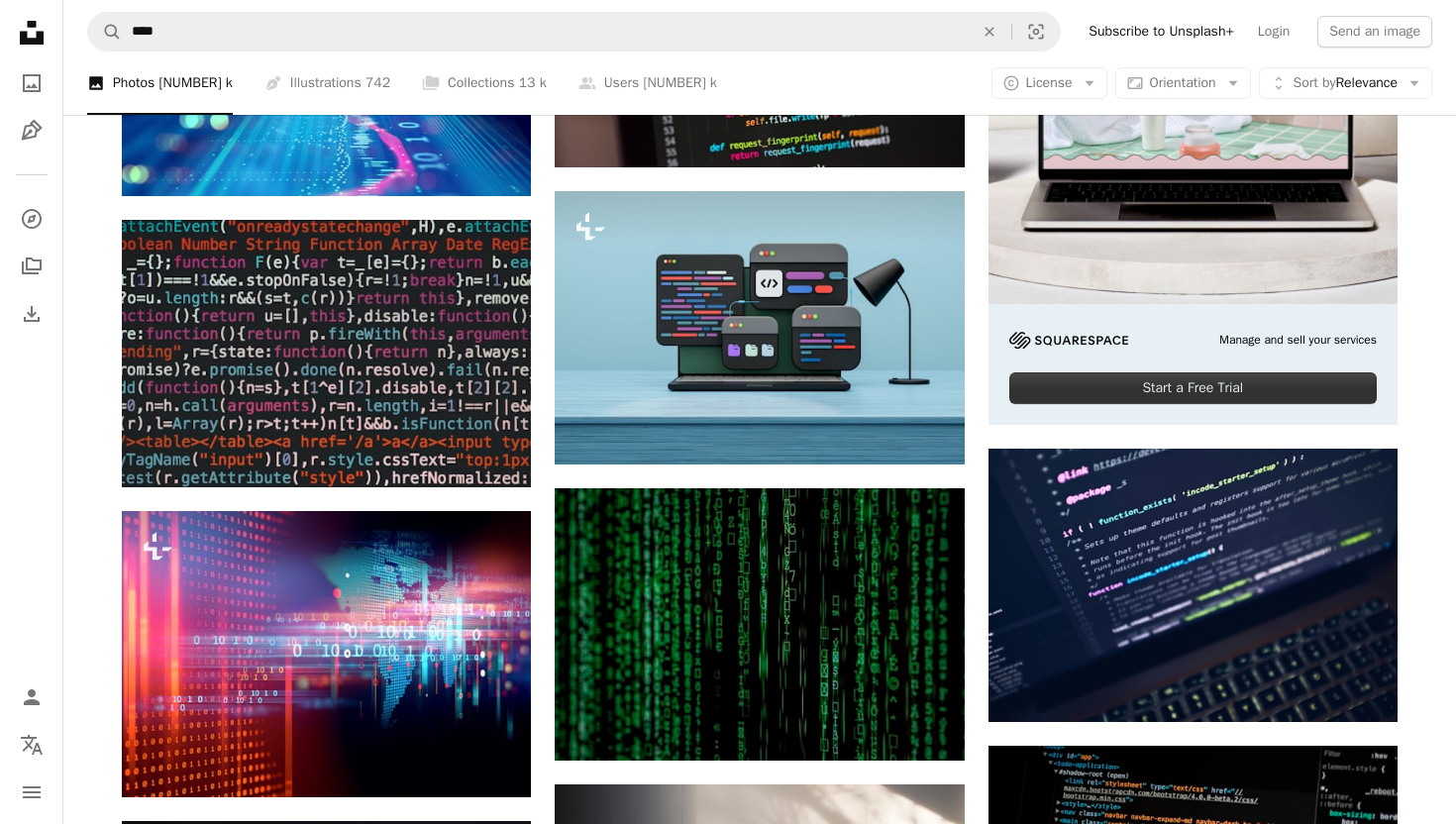 click on "Plus sign for Unsplash+ A heart A plus sign [BRAND] For Unsplash+ A lock Download A heart A plus sign [FIRST] [LAST] Available for hiring A checkmark inside of a circle Arrow pointing down Plus sign for Unsplash+ A heart A plus sign [BRAND] For Unsplash+ A lock Download A heart A plus sign [FIRST] [LAST] Arrow pointing down A heart A plus sign [FIRST] [LAST] Arrow pointing down A heart A plus sign [FIRST] [LAST] Arrow pointing down A heart A plus sign [FIRST] [LAST] Arrow pointing down Plus sign for Unsplash+ A heart A plus sign [FIRST] [LAST] For Unsplash+ A lock Download A heart A plus sign [FIRST] [LAST] Available for hiring A checkmark inside of a circle Arrow pointing down A heart A plus sign [FIRST] [LAST] Arrow pointing down Plus sign for Unsplash+ A heart A plus sign [BRAND] For Unsplash+ A lock Download A heart A plus sign [FIRST] [LAST] Arrow pointing down A heart A plus sign [FIRST] [LAST] Arrow pointing down Start a Free Trial A heart" at bounding box center [760, 1225] 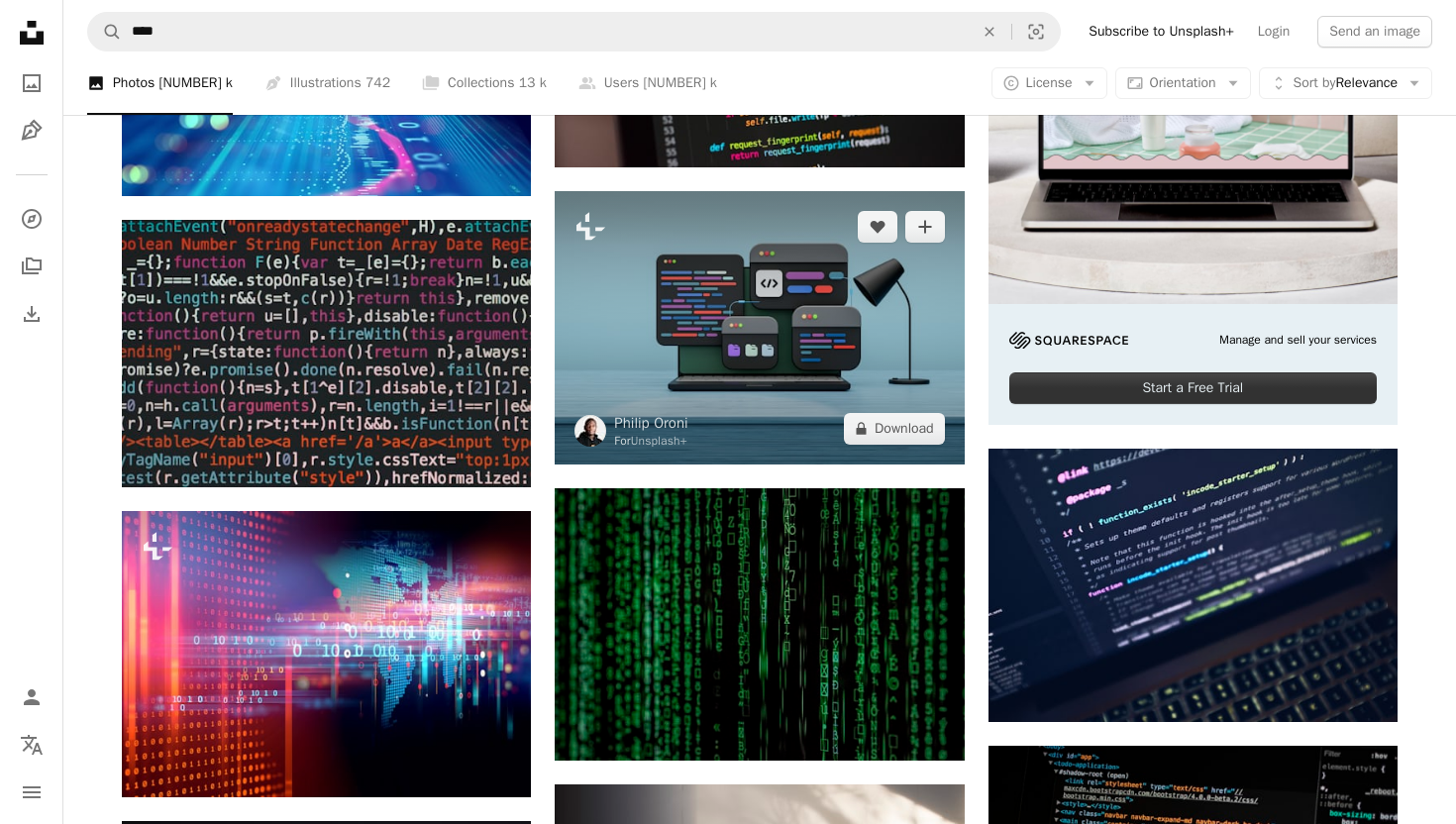 click at bounding box center [759, 327] 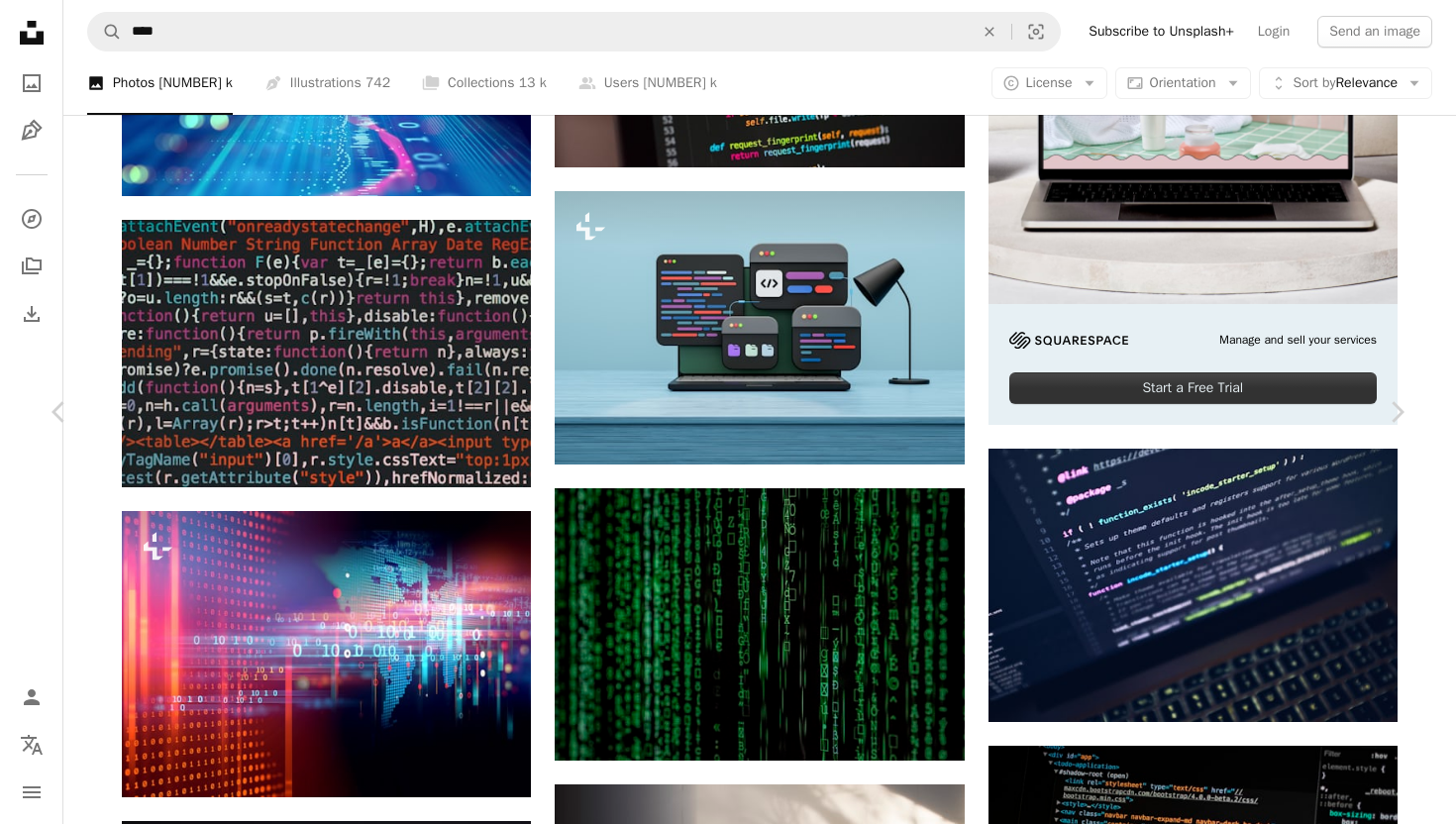click on "Zoom in" at bounding box center (720, 3909) 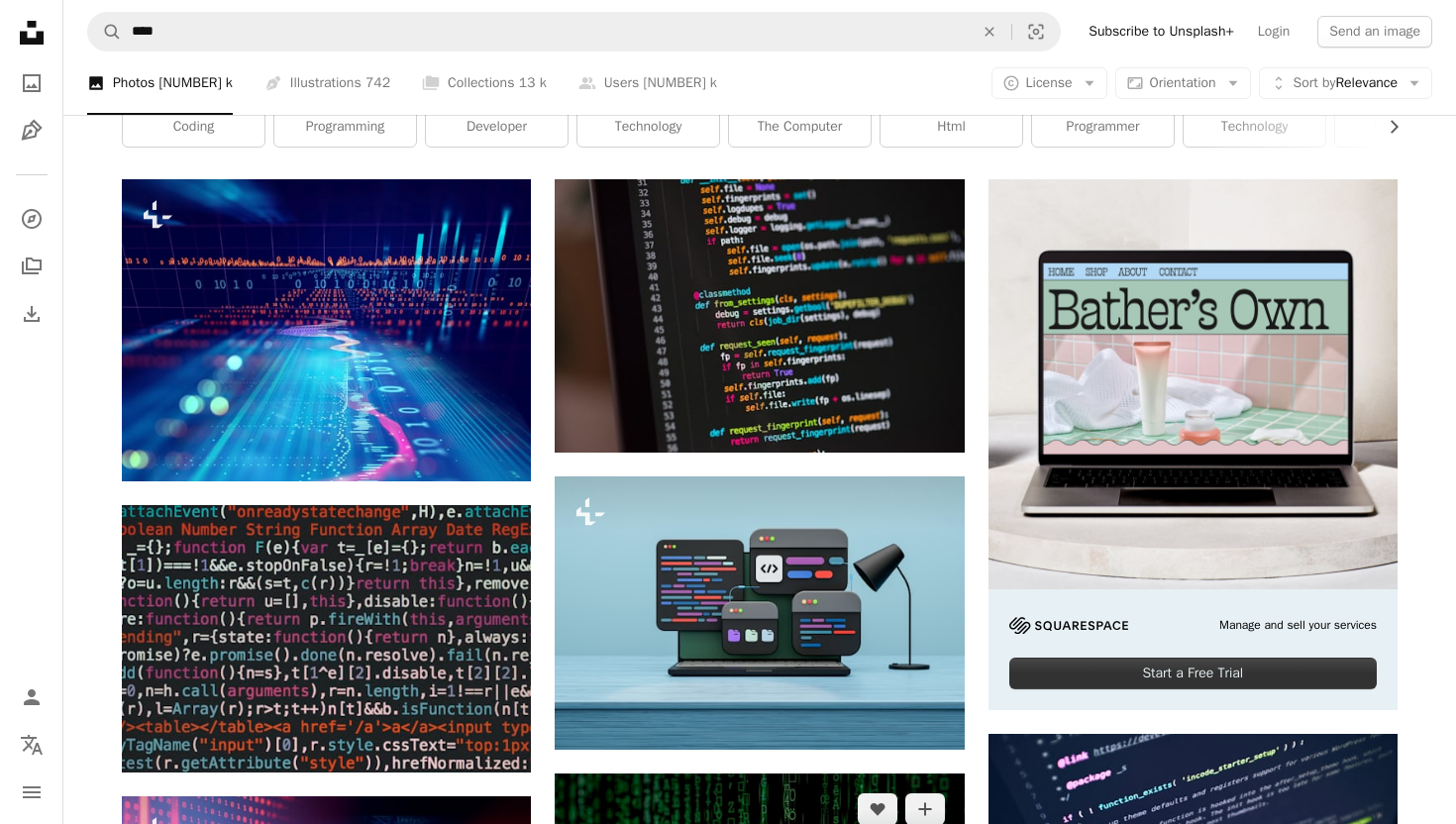 scroll, scrollTop: 0, scrollLeft: 0, axis: both 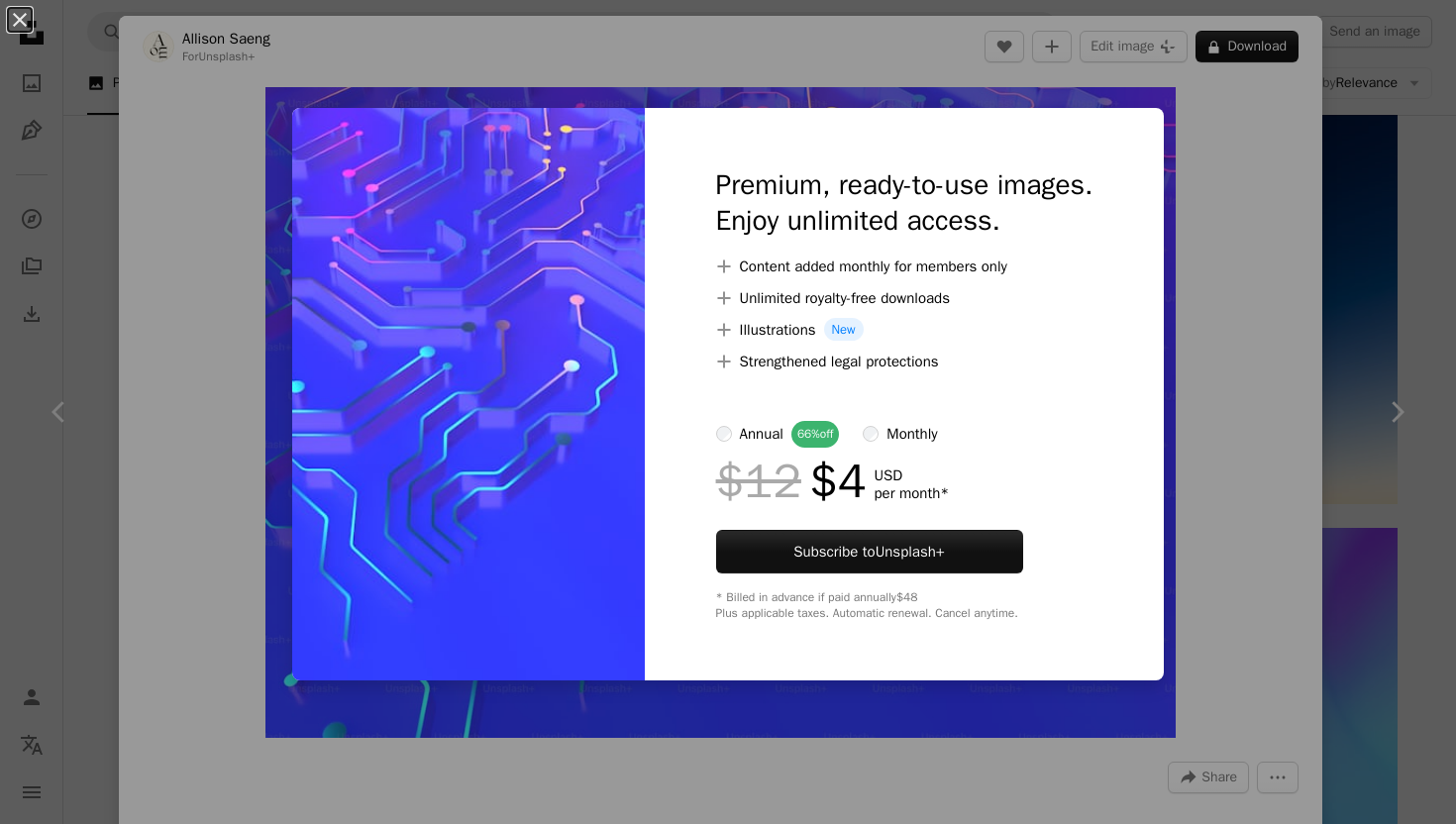 click on "An X shape Premium, ready-to-use images.  Enjoy unlimited access. A plus sign Content added monthly for members only A plus sign Unlimited royalty-free downloads A plus sign Illustrations New A plus sign Strengthened legal protections annual 66%   off monthly $12   $4 USD per month  * Subscribe to  Unsplash+ * Billed in advance if paid annually  $48  Plus applicable taxes. Automatic renewal. Cancel anytime." at bounding box center [728, 412] 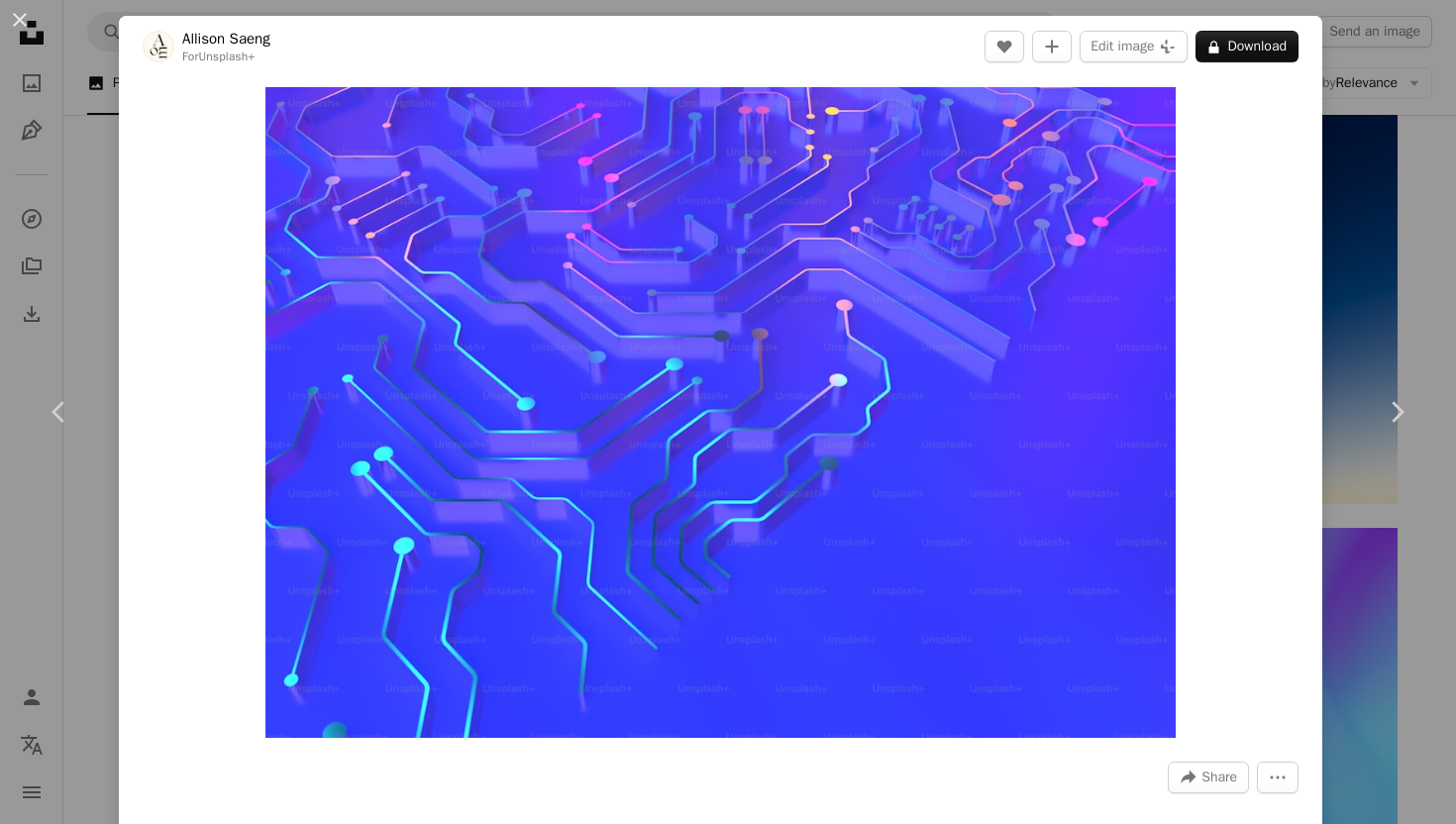 click on "Adelin Preda For Unsplash+ A heart A plus sign Edit image Plus sign for Unsplash+ A lock Download Zoom in A forward-right arrow Share More Actions Calendar outlined Published on December 24, 2022 Safety Content licensed under Unsplash+ License wallpaper background blue Tech slope purple digital future 3D rendering Digital image futuristic connection give back bright Technology Summary Dynamic Son Future technology Futuristic context Free stock photos From this series Chevron right Plus sign for Unsplash+ Plus sign for Unsplash+ Plus sign for Unsplash+ Plus sign for Unsplash+ Plus sign for Unsplash+ Plus sign for Unsplash+ Plus sign for Unsplash+ Plus sign for Unsplash+ Plus sign for Unsplash+ Plus sign for Unsplash+ Plus sign for Unsplash+ Plus sign for Unsplash+ Related Images Plus sign for Unsplash+ A heart A plus sign Allison Saeng For Unsplash+ A lock Download Plus sign for Unsplash+ A heart A plus sign Imkara Visual For Unsplash+ A lock Download Plus sign for Unsplash+ A heart A plus sign For" at bounding box center (728, 412) 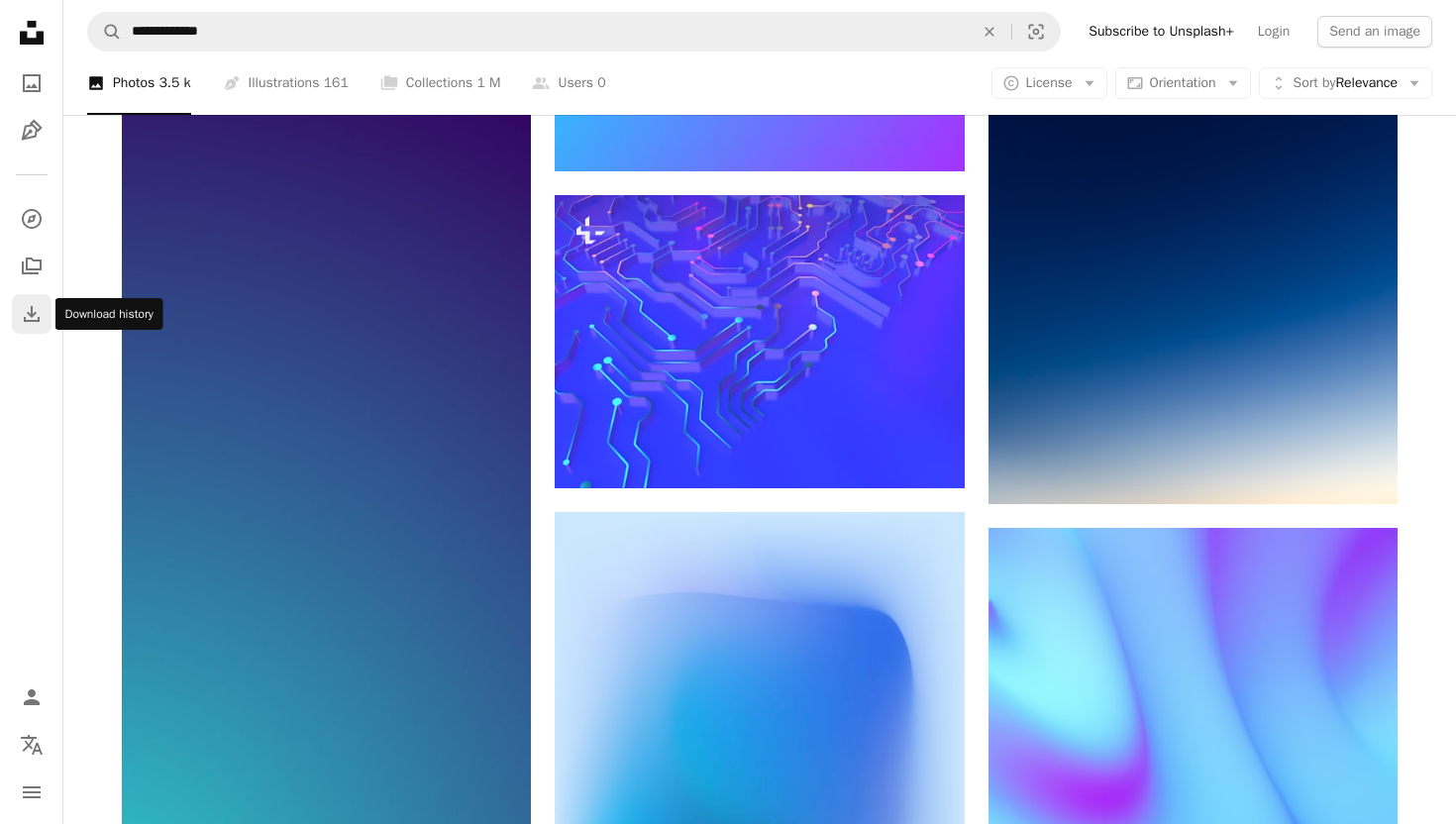click on "Download" 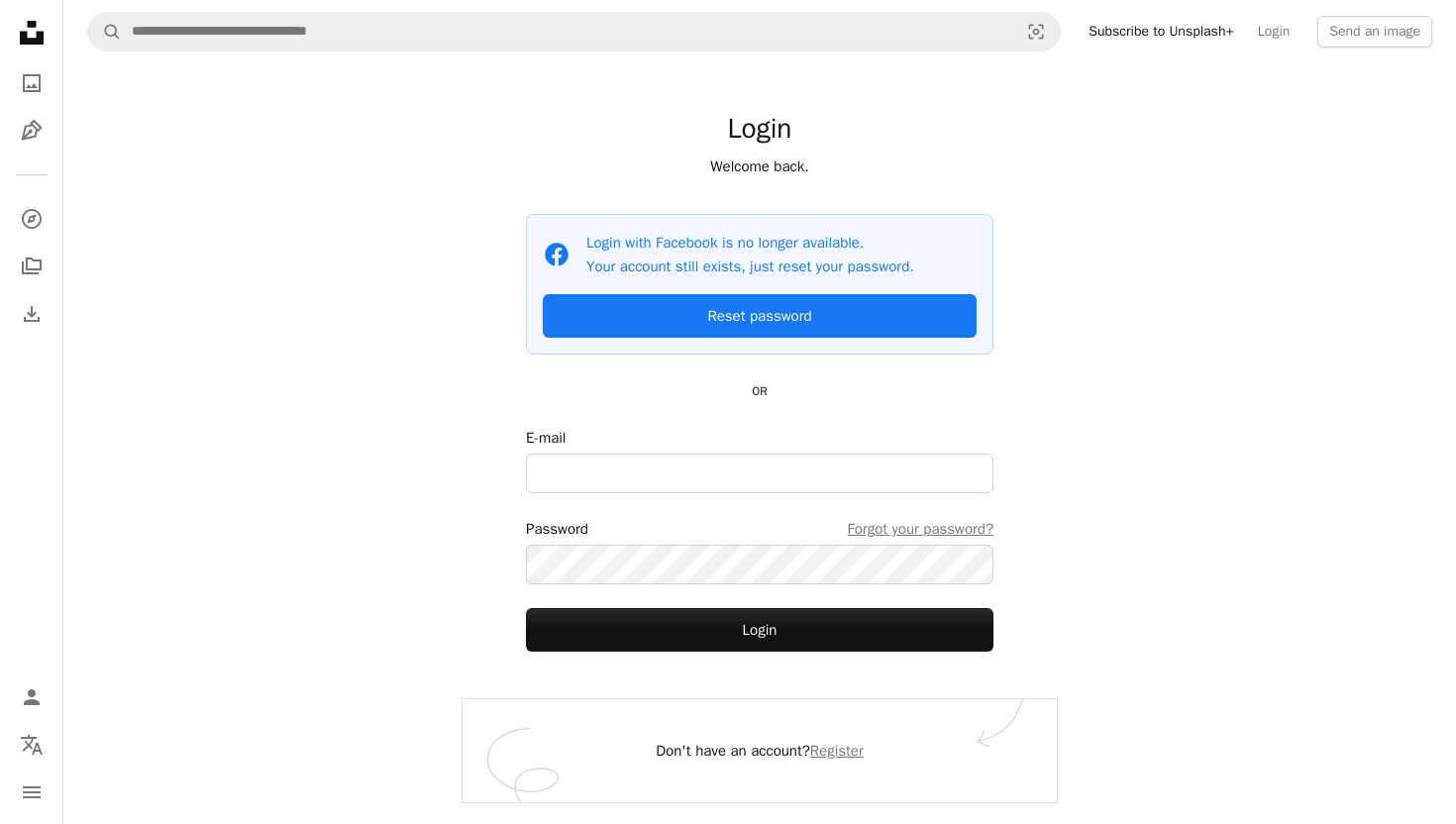click 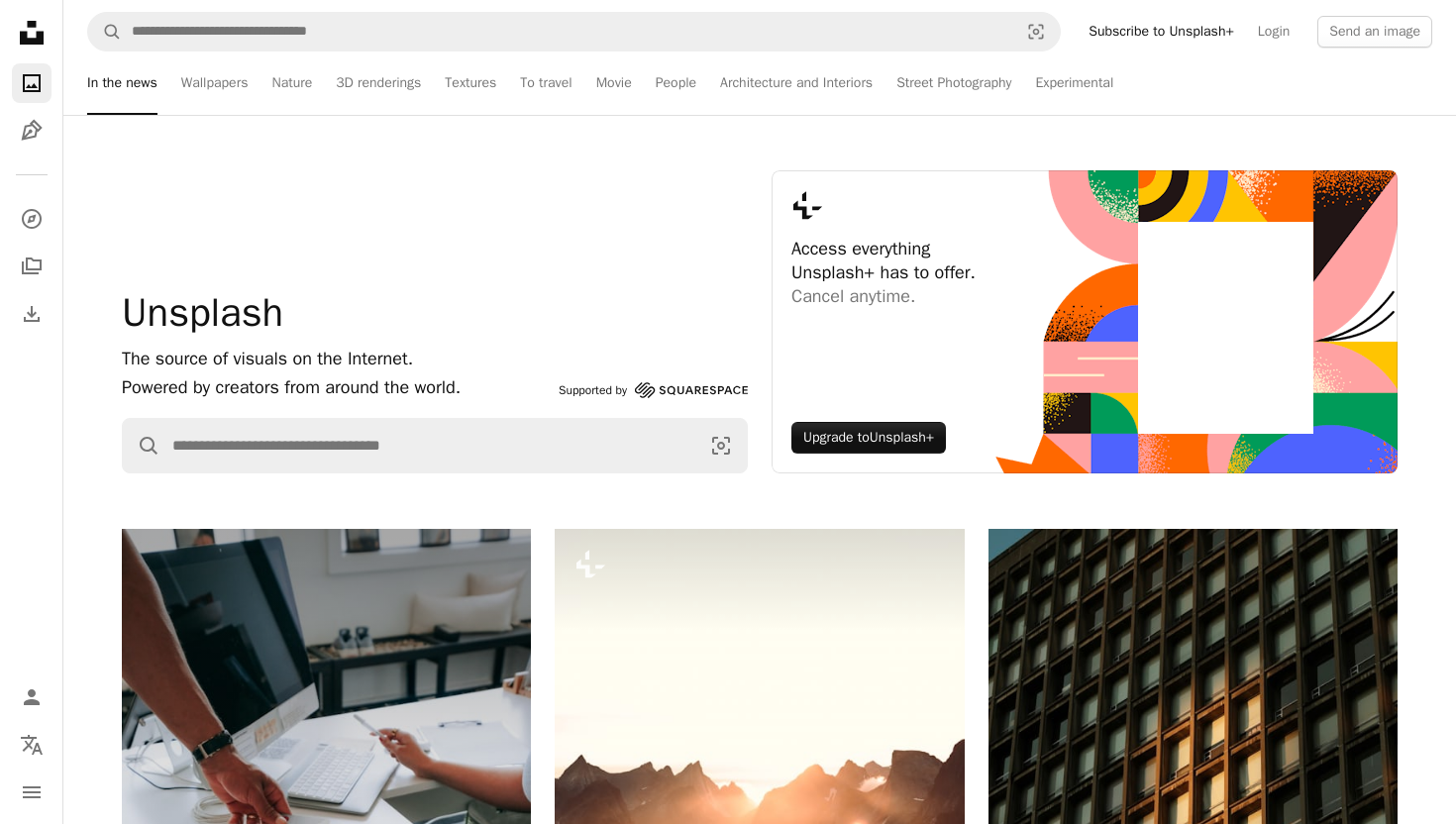 click on "A magnifying glass Visual search Subscribe to Unsplash+ Login Send an image" at bounding box center (760, 32) 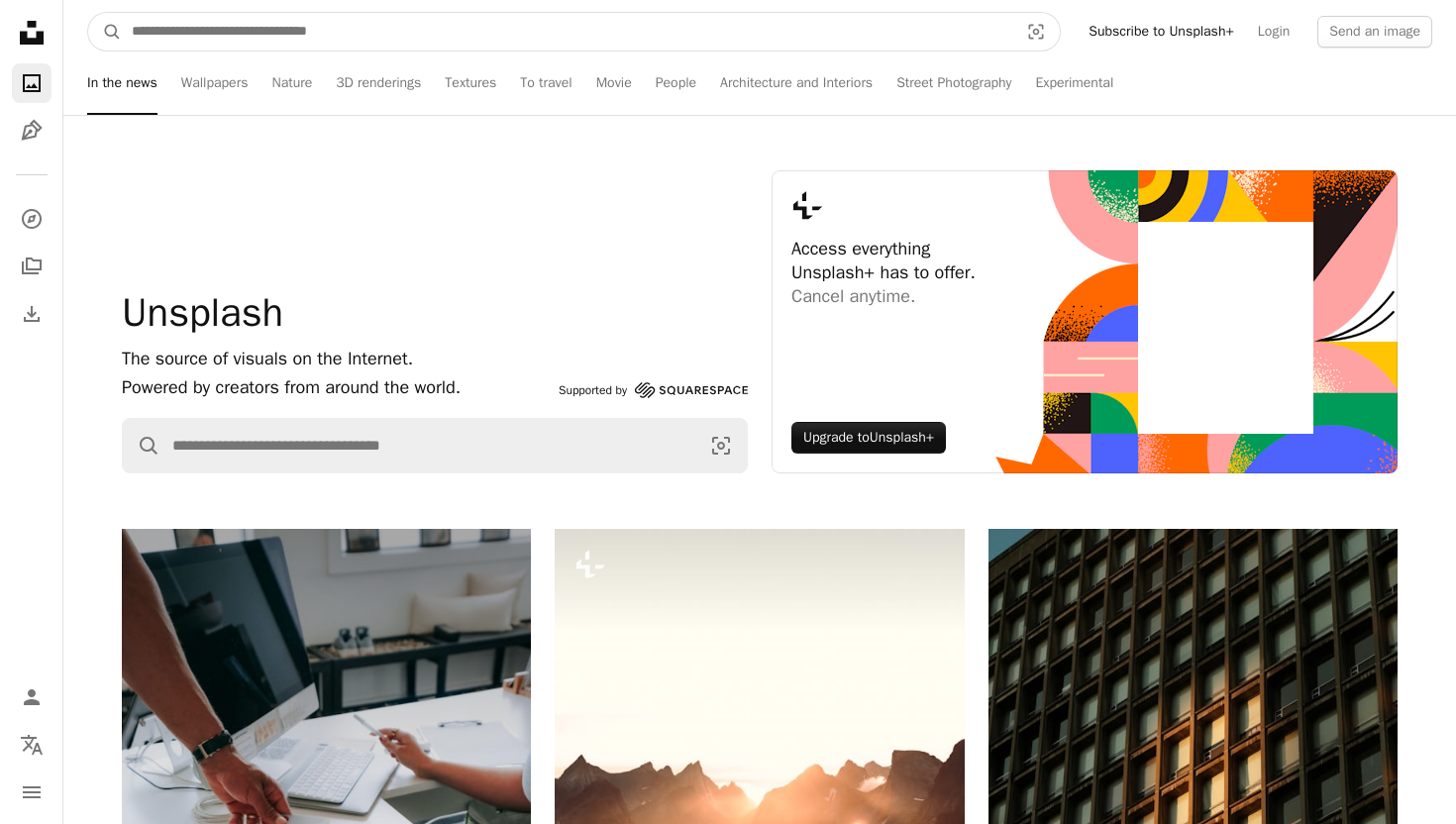 click at bounding box center [567, 32] 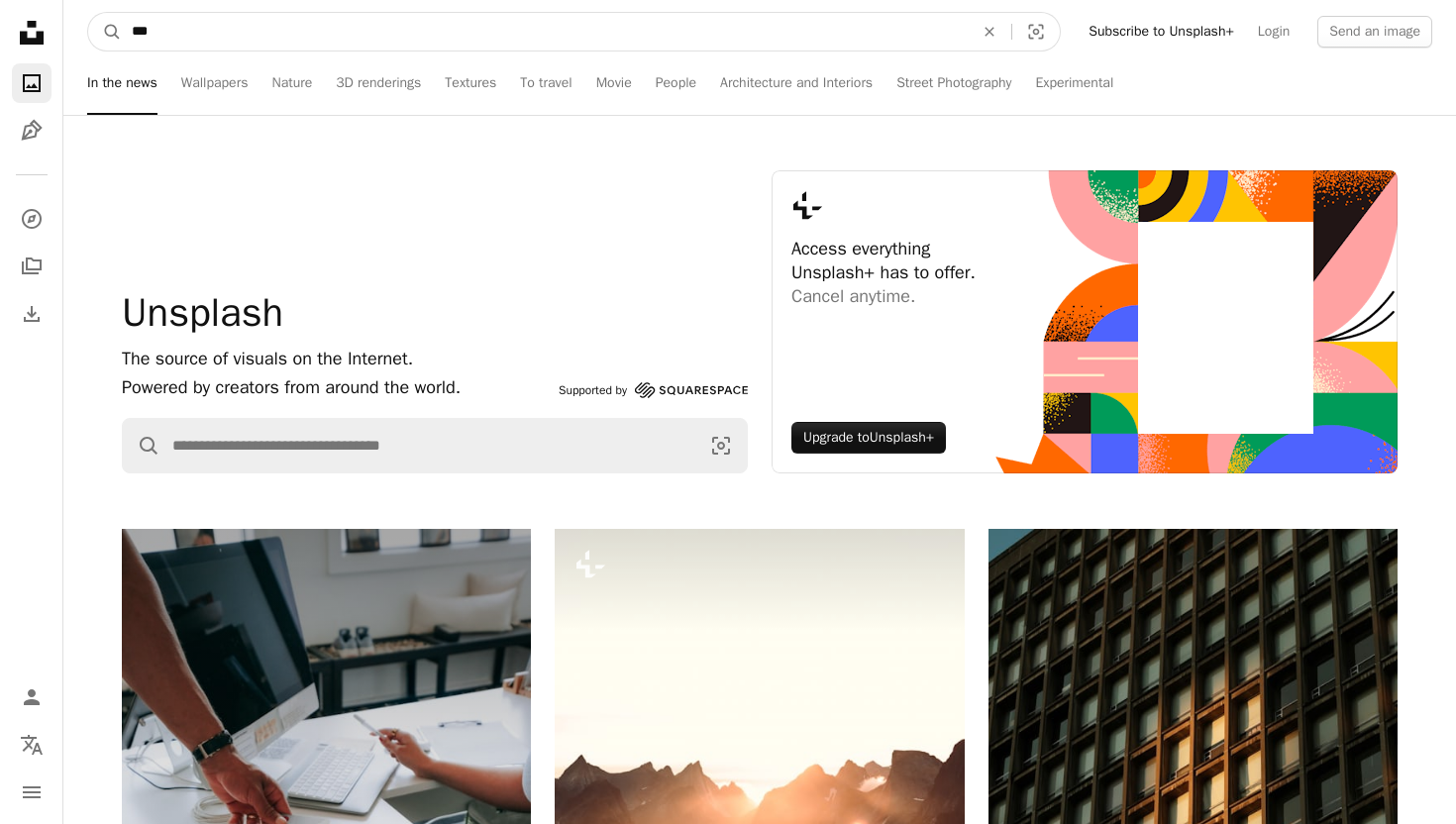 type on "****" 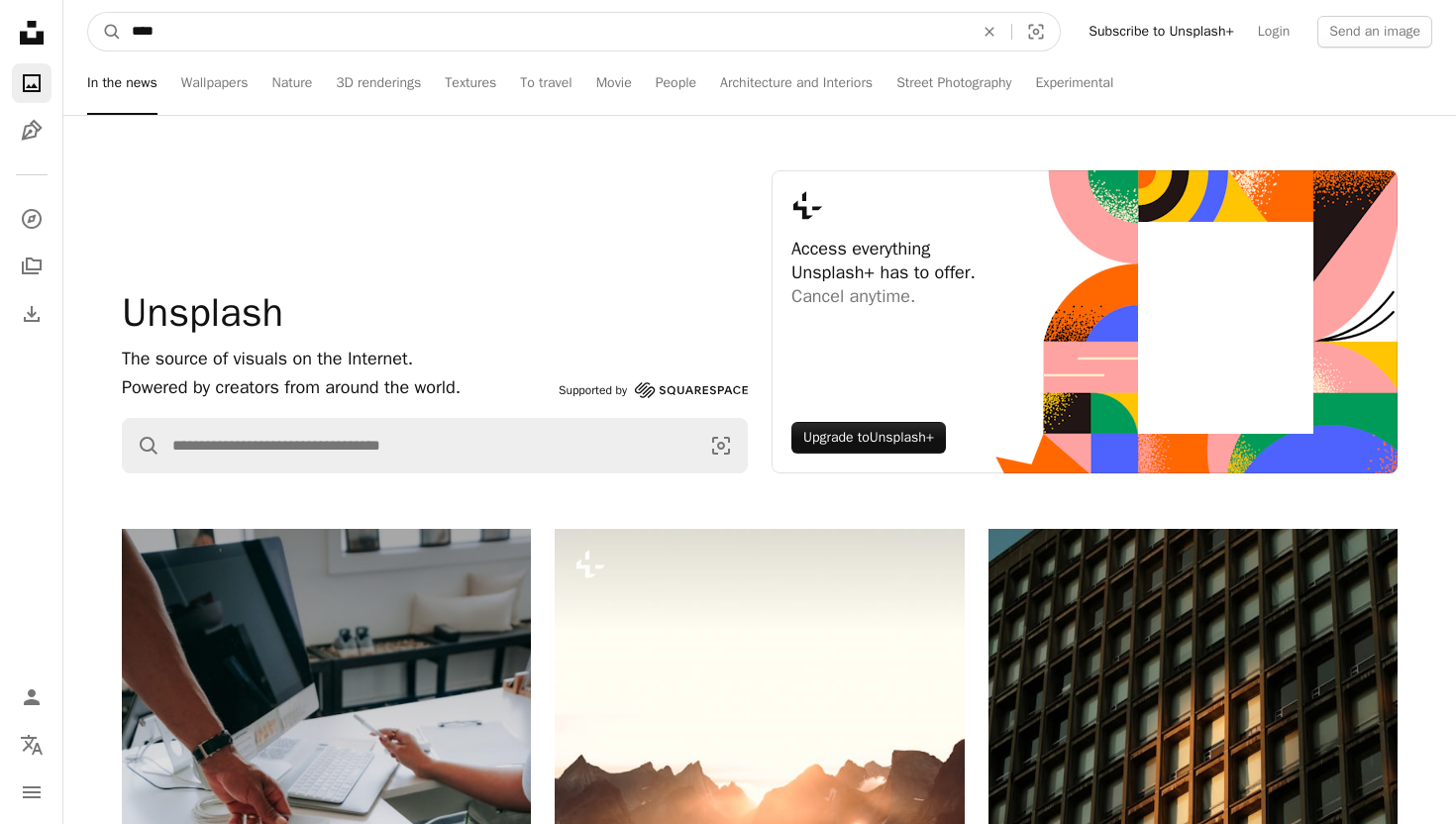 click on "A magnifying glass" at bounding box center [105, 32] 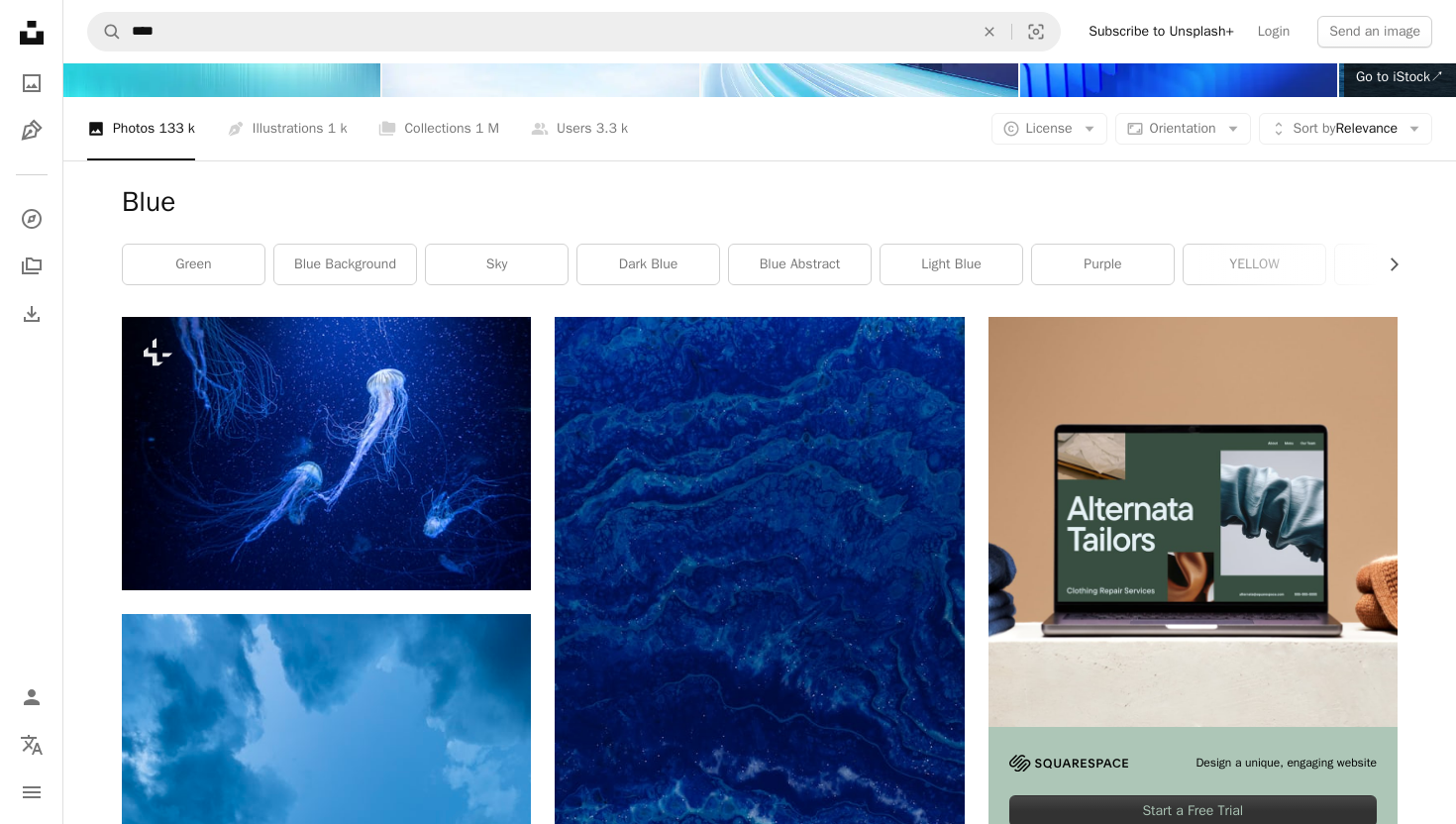 scroll, scrollTop: 0, scrollLeft: 0, axis: both 